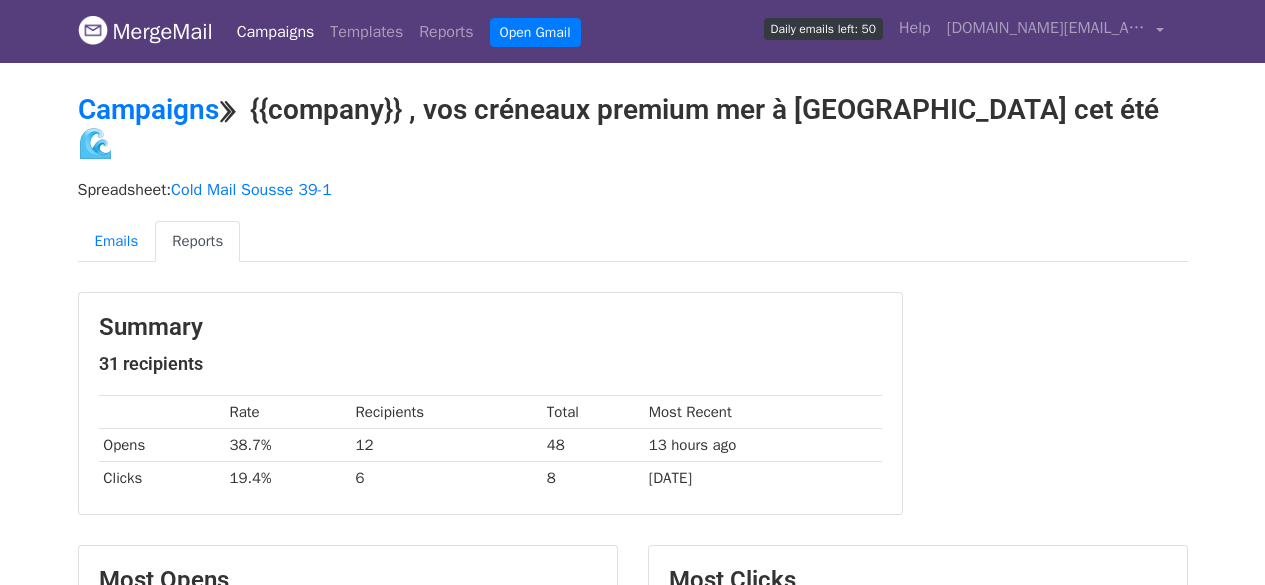 scroll, scrollTop: 0, scrollLeft: 0, axis: both 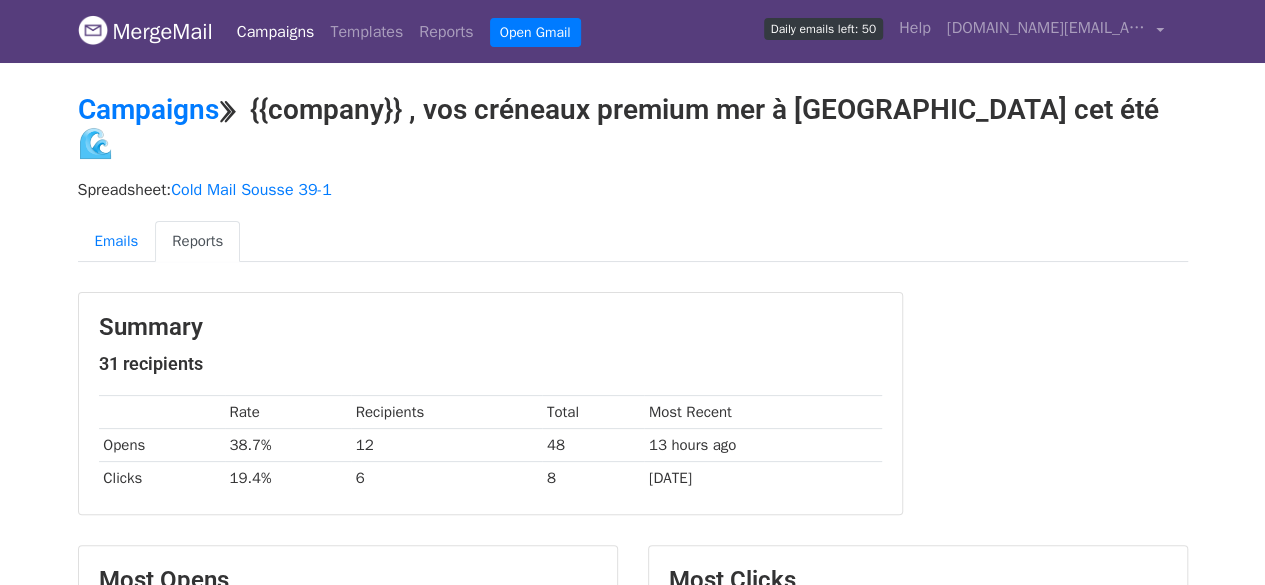 drag, startPoint x: 1276, startPoint y: 154, endPoint x: 1260, endPoint y: 115, distance: 42.154476 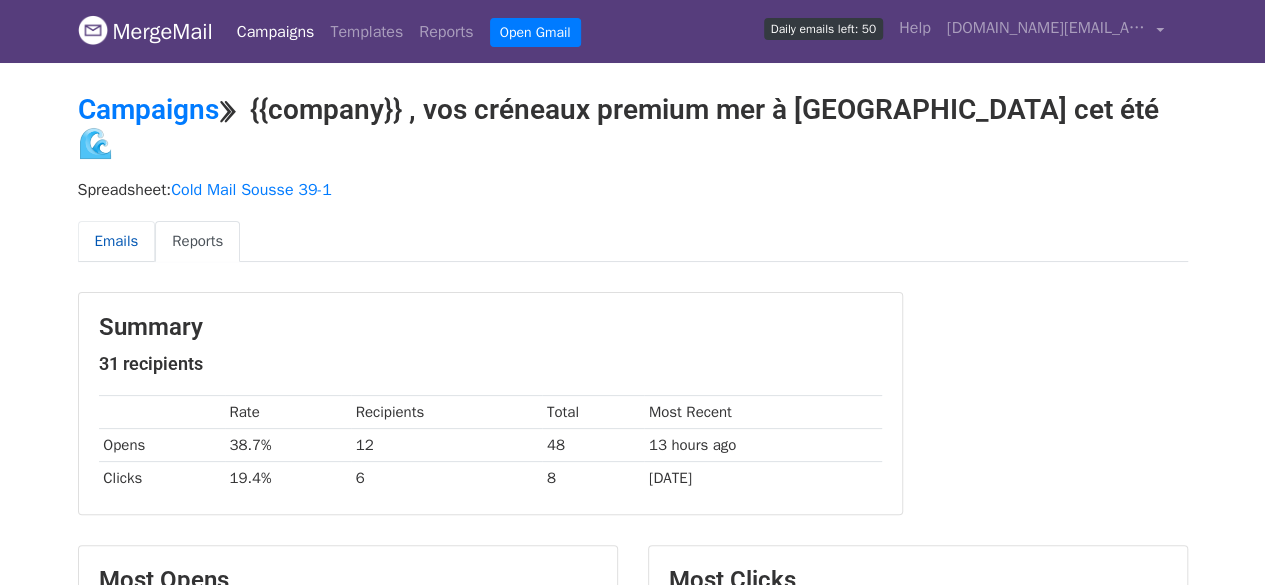 click on "Emails" at bounding box center (117, 241) 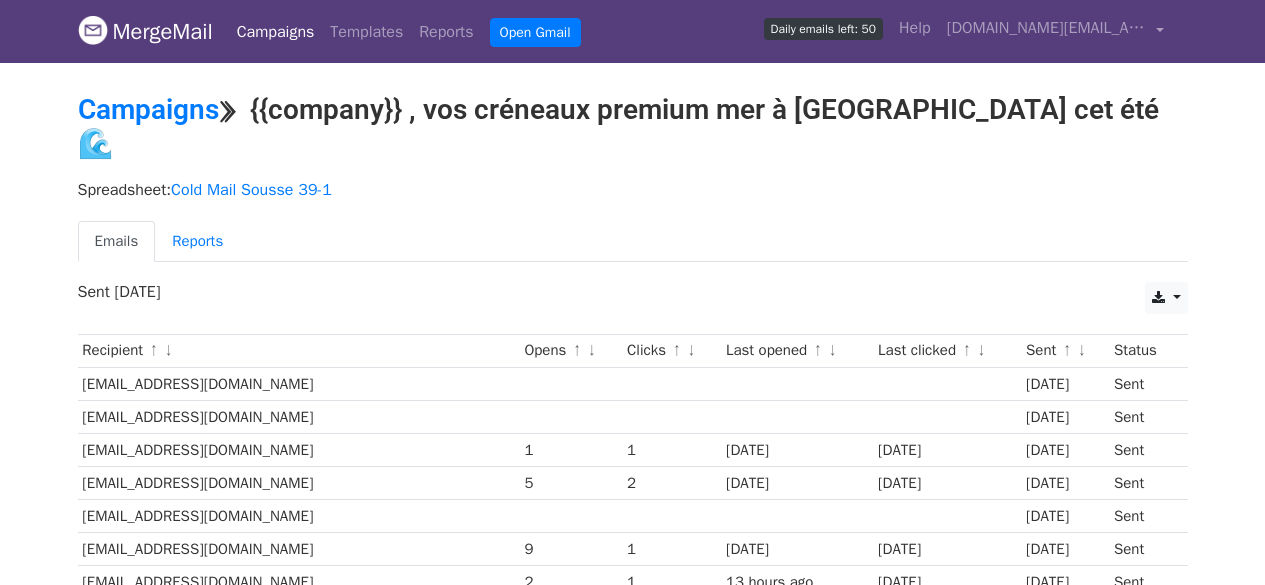 scroll, scrollTop: 0, scrollLeft: 0, axis: both 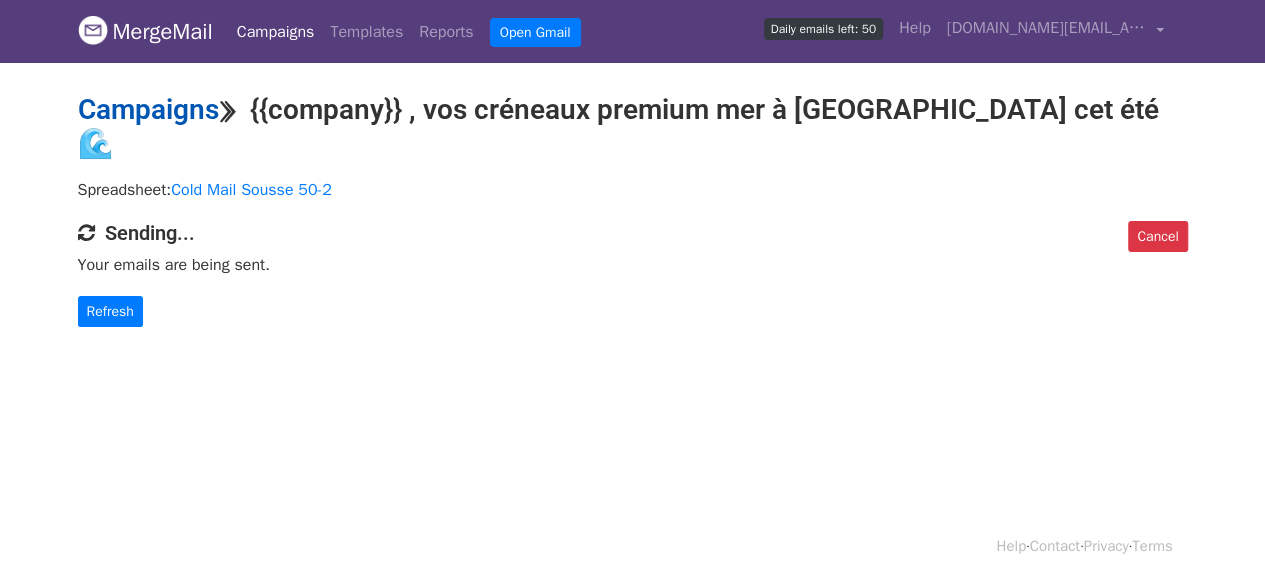 click on "Campaigns" at bounding box center (148, 109) 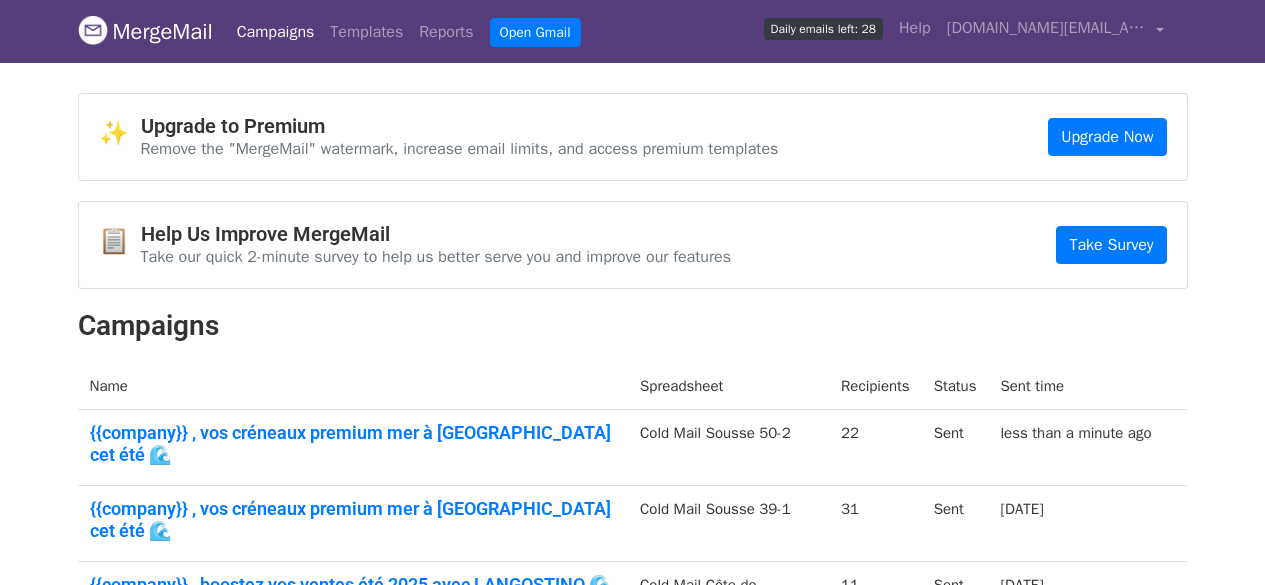 scroll, scrollTop: 0, scrollLeft: 0, axis: both 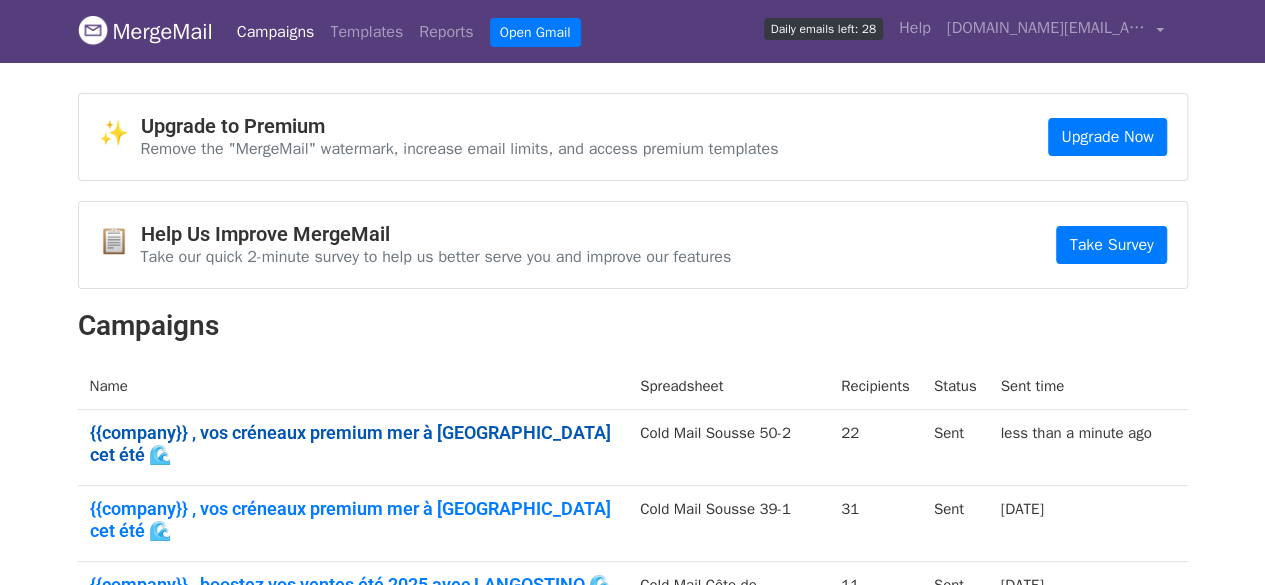 click on "{{company}} , vos créneaux premium mer à Sousse cet été 🌊" at bounding box center (353, 443) 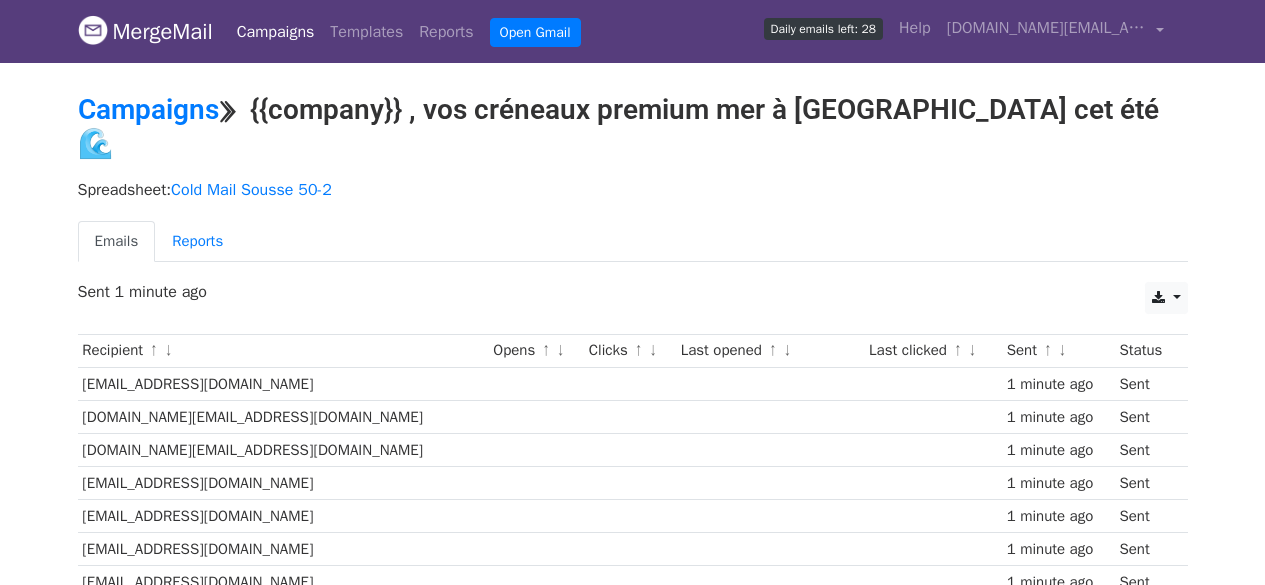scroll, scrollTop: 0, scrollLeft: 0, axis: both 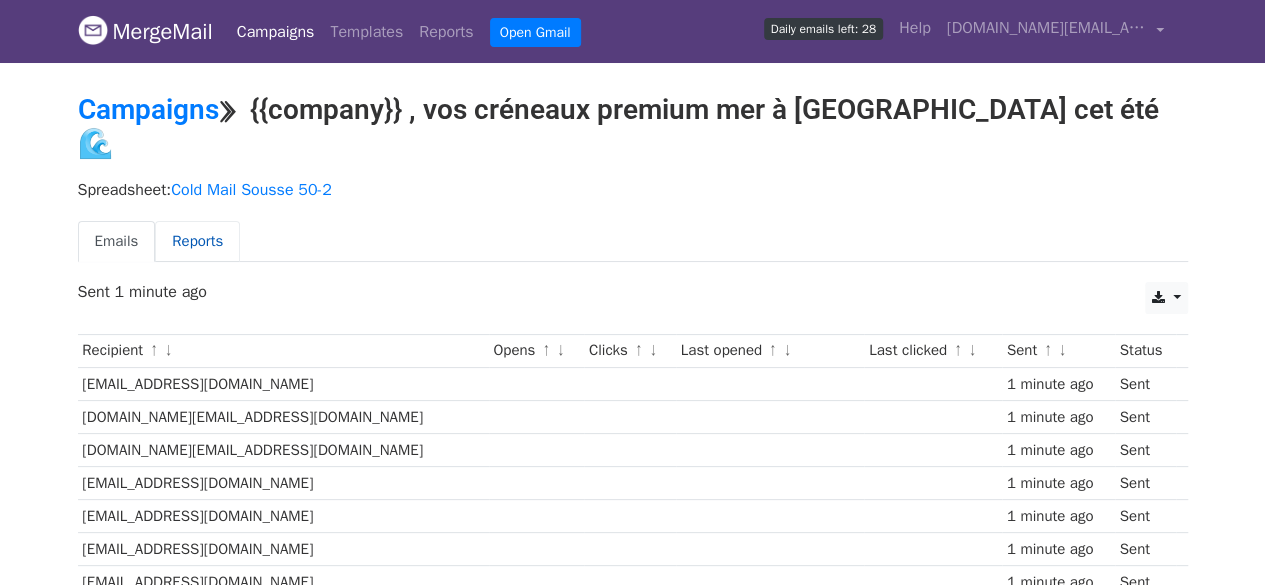 click on "Reports" at bounding box center (197, 241) 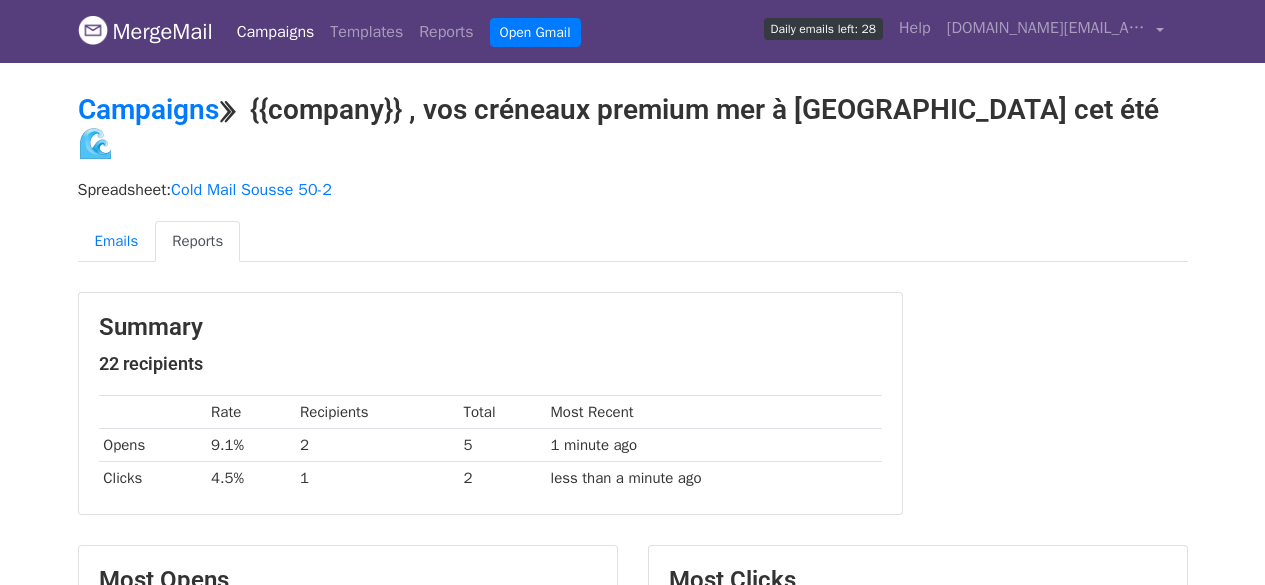 scroll, scrollTop: 0, scrollLeft: 0, axis: both 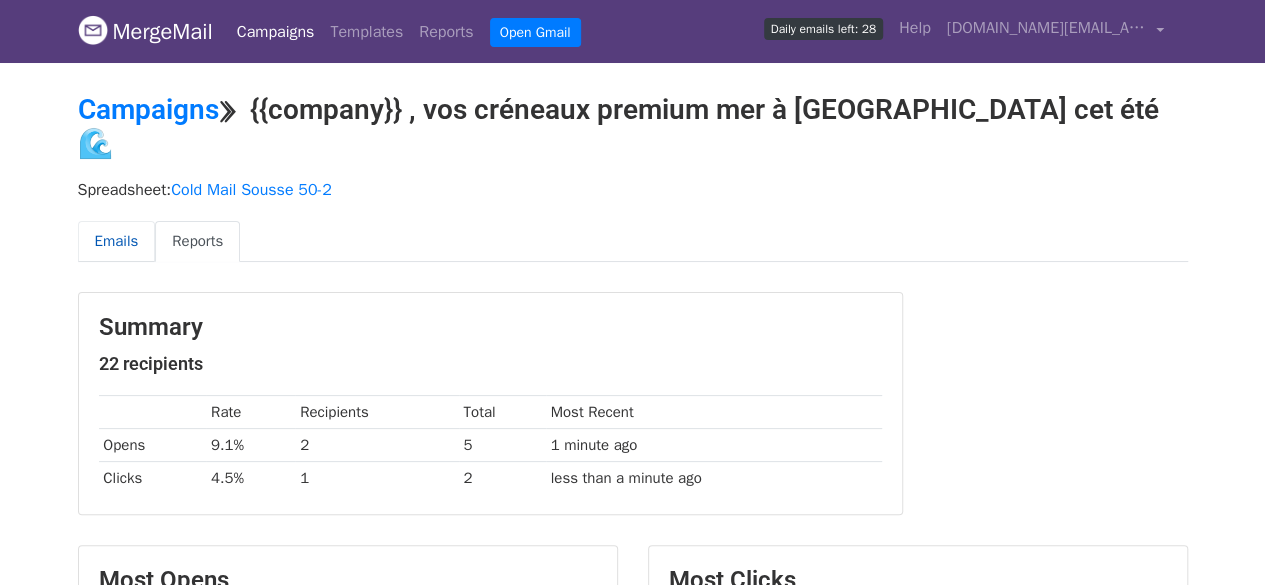 click on "Emails" at bounding box center (117, 241) 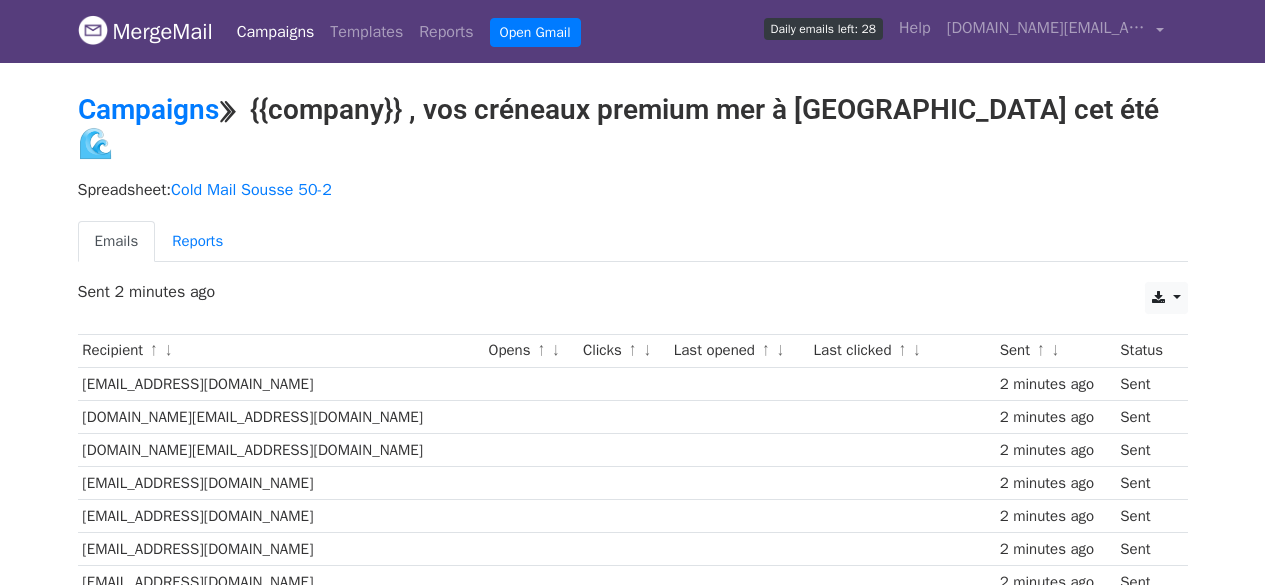 scroll, scrollTop: 0, scrollLeft: 0, axis: both 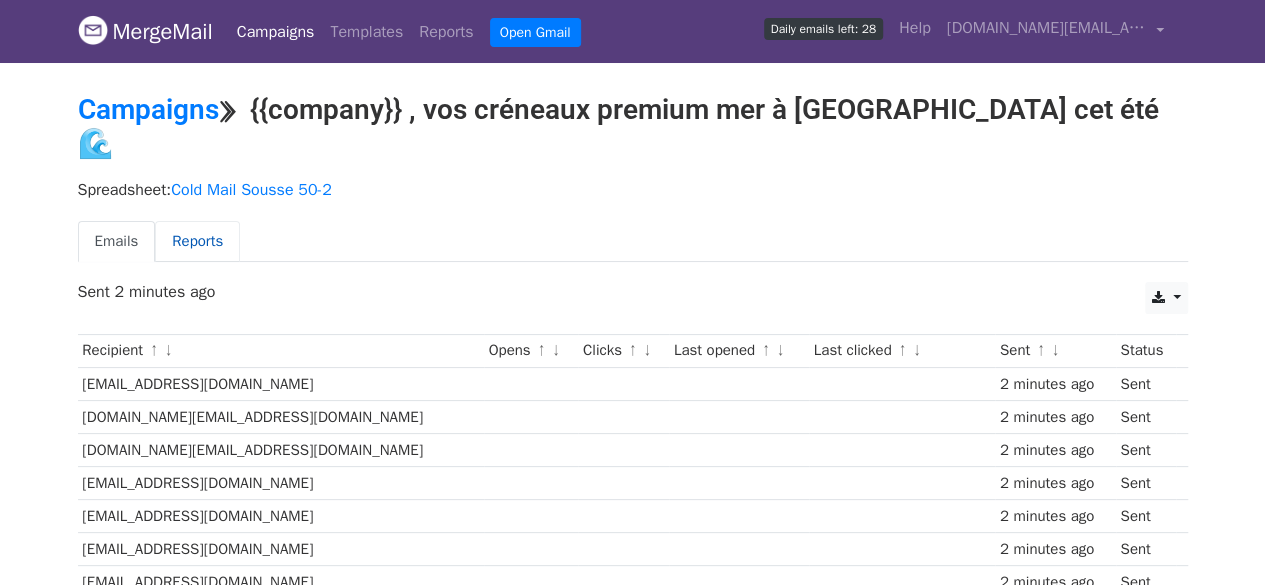 click on "Reports" at bounding box center [197, 241] 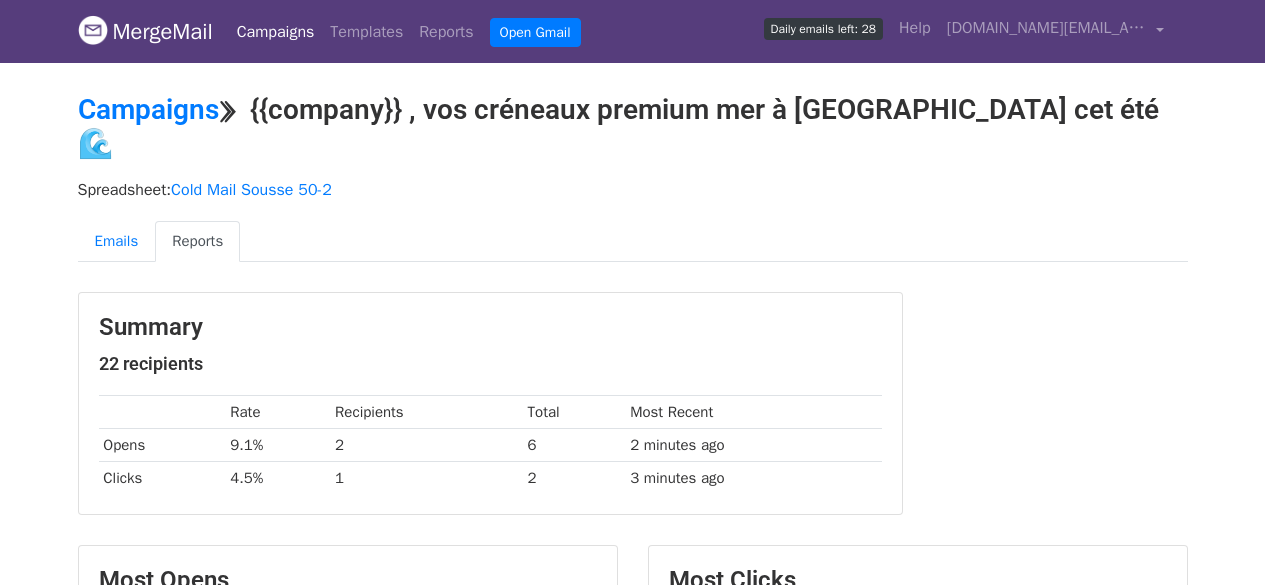 scroll, scrollTop: 0, scrollLeft: 0, axis: both 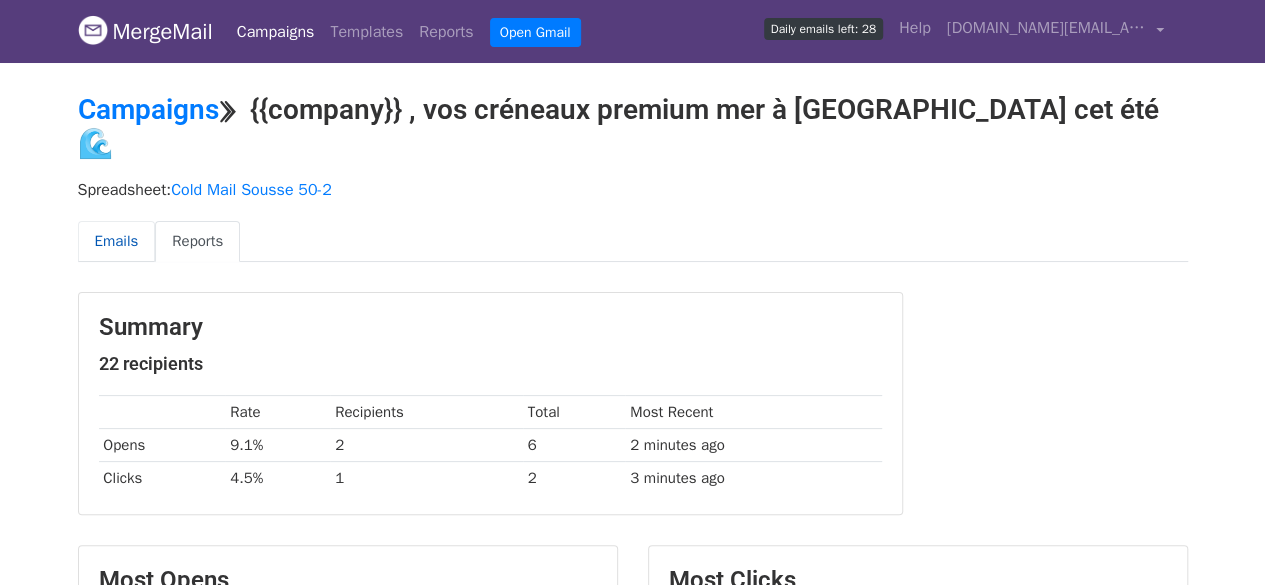 click on "Emails" at bounding box center (117, 241) 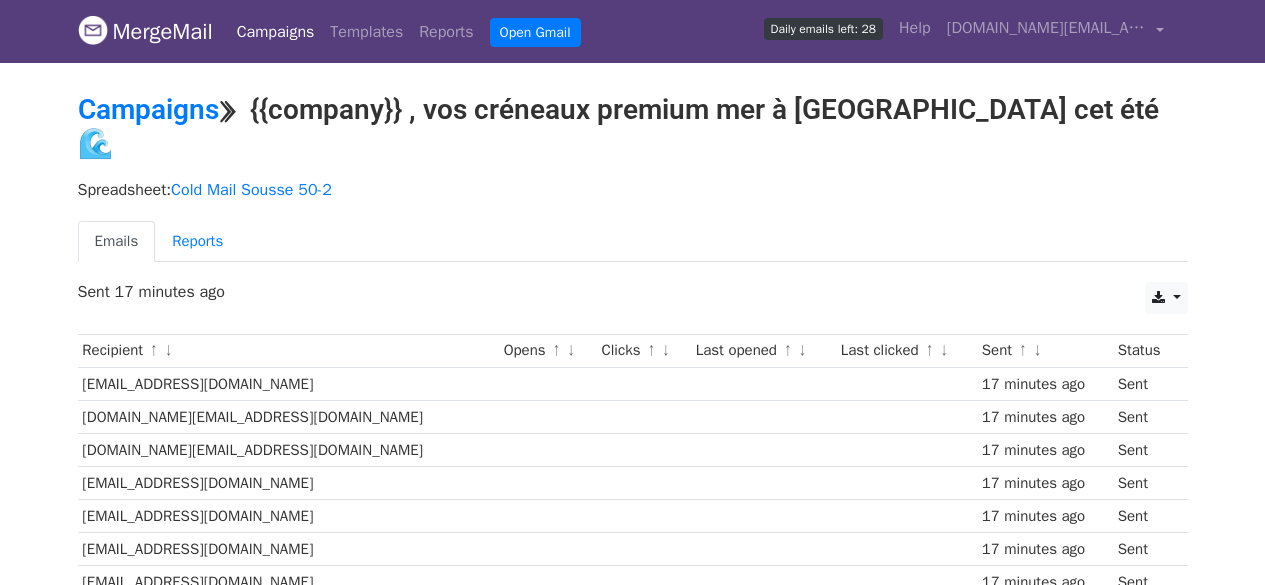 scroll, scrollTop: 143, scrollLeft: 0, axis: vertical 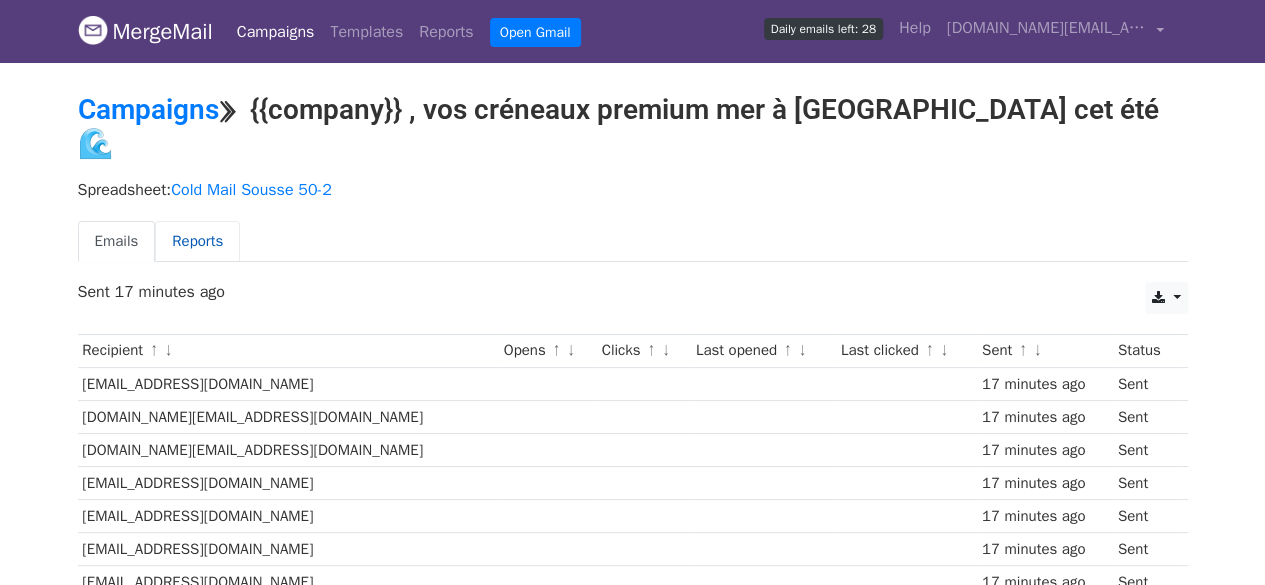 click on "Reports" at bounding box center [197, 241] 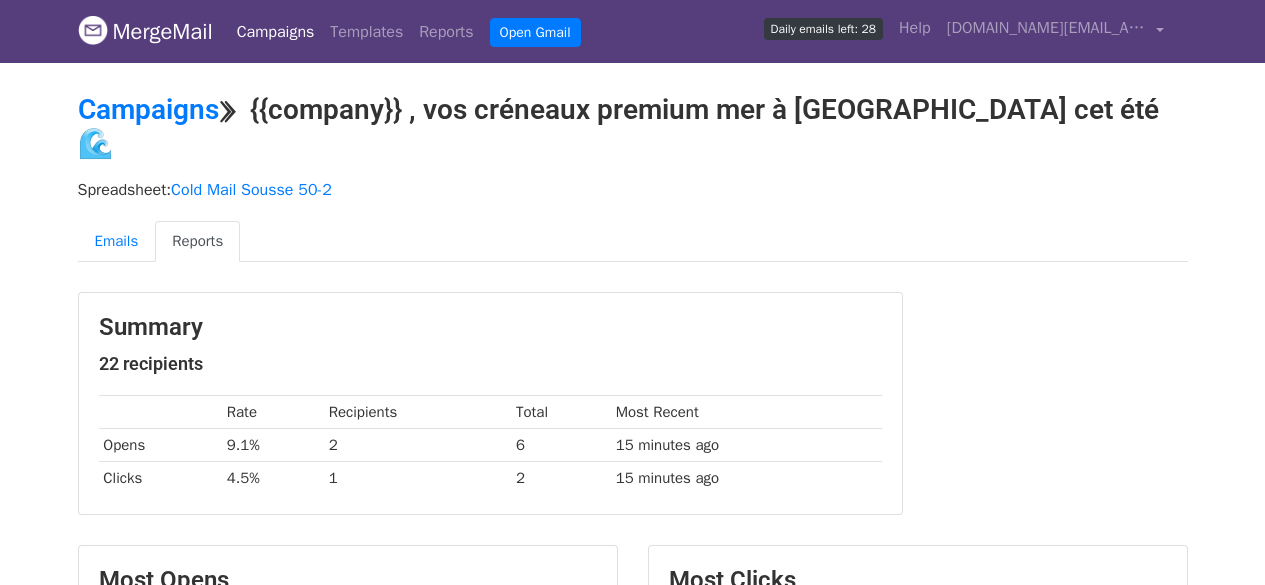 scroll, scrollTop: 400, scrollLeft: 0, axis: vertical 